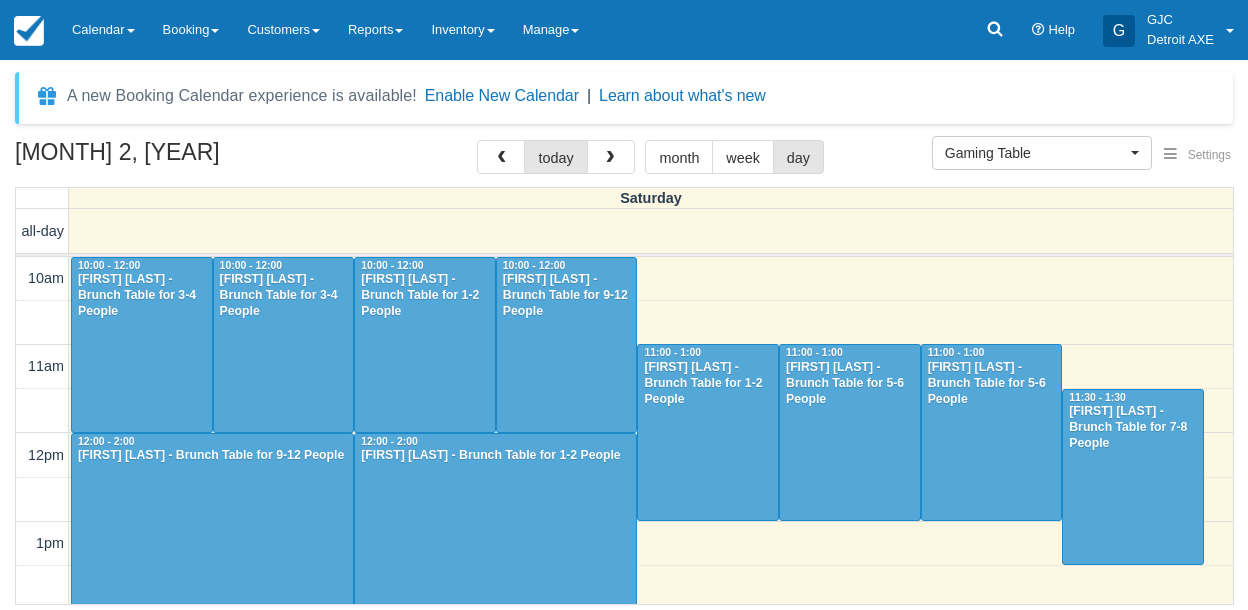 scroll, scrollTop: 0, scrollLeft: 0, axis: both 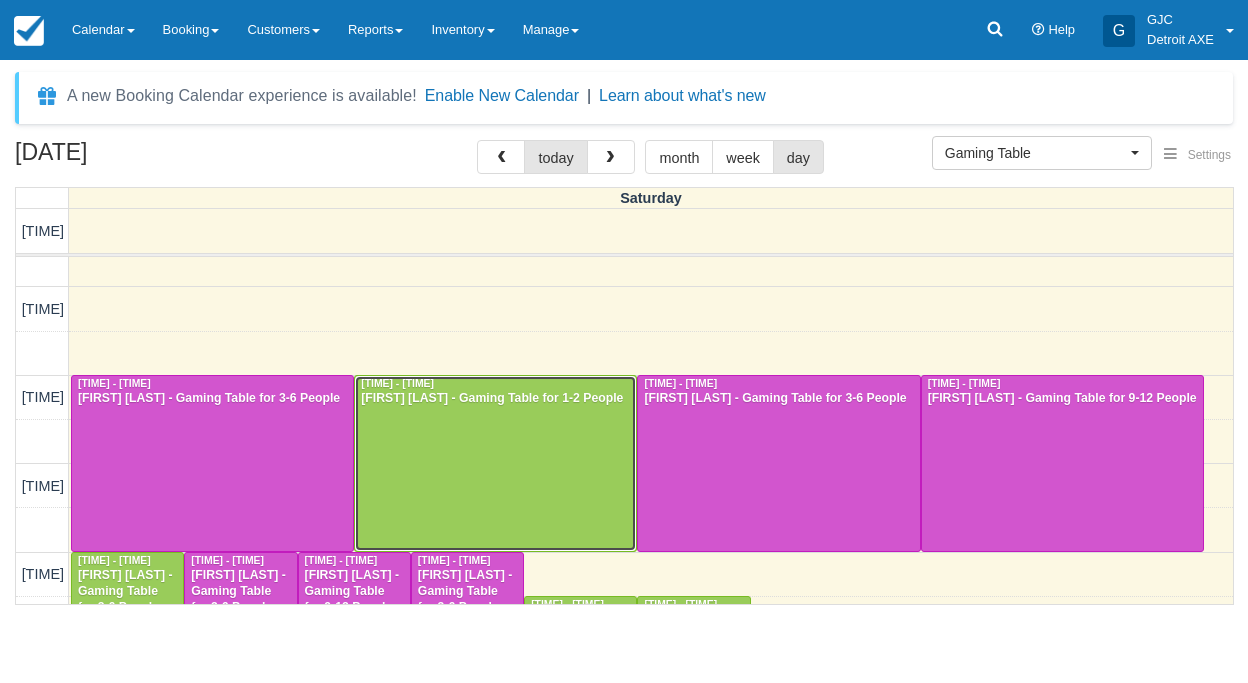 click at bounding box center (495, 463) 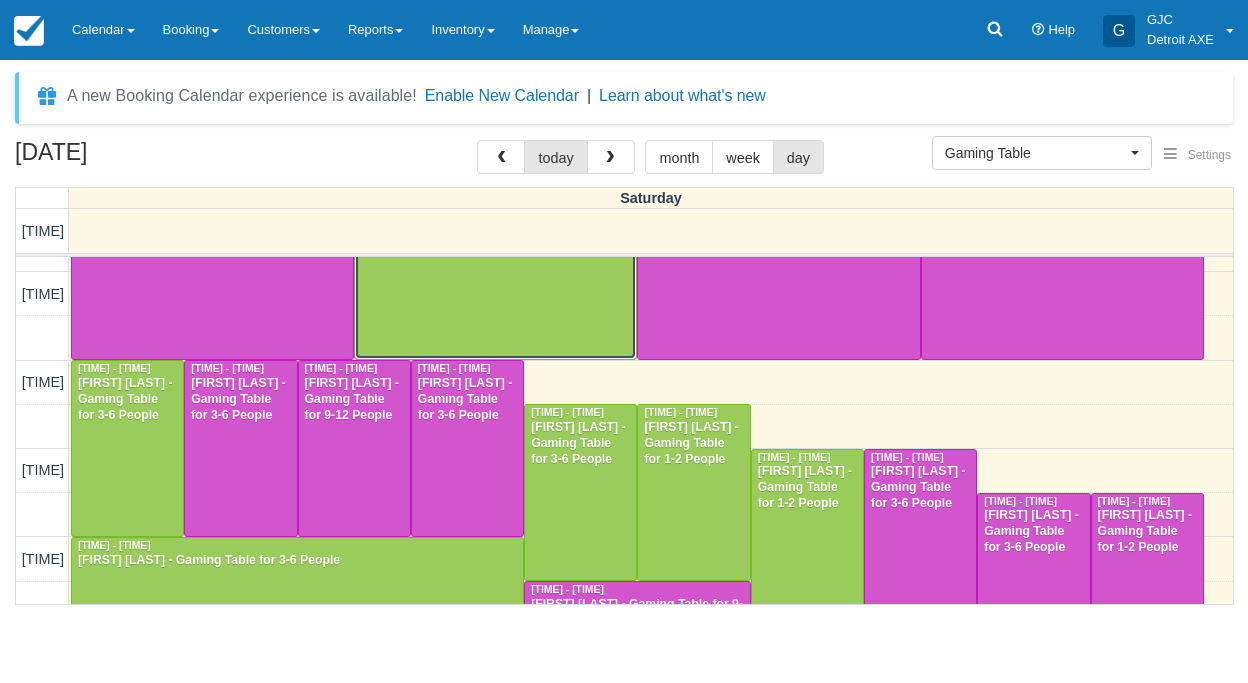 scroll, scrollTop: 645, scrollLeft: 0, axis: vertical 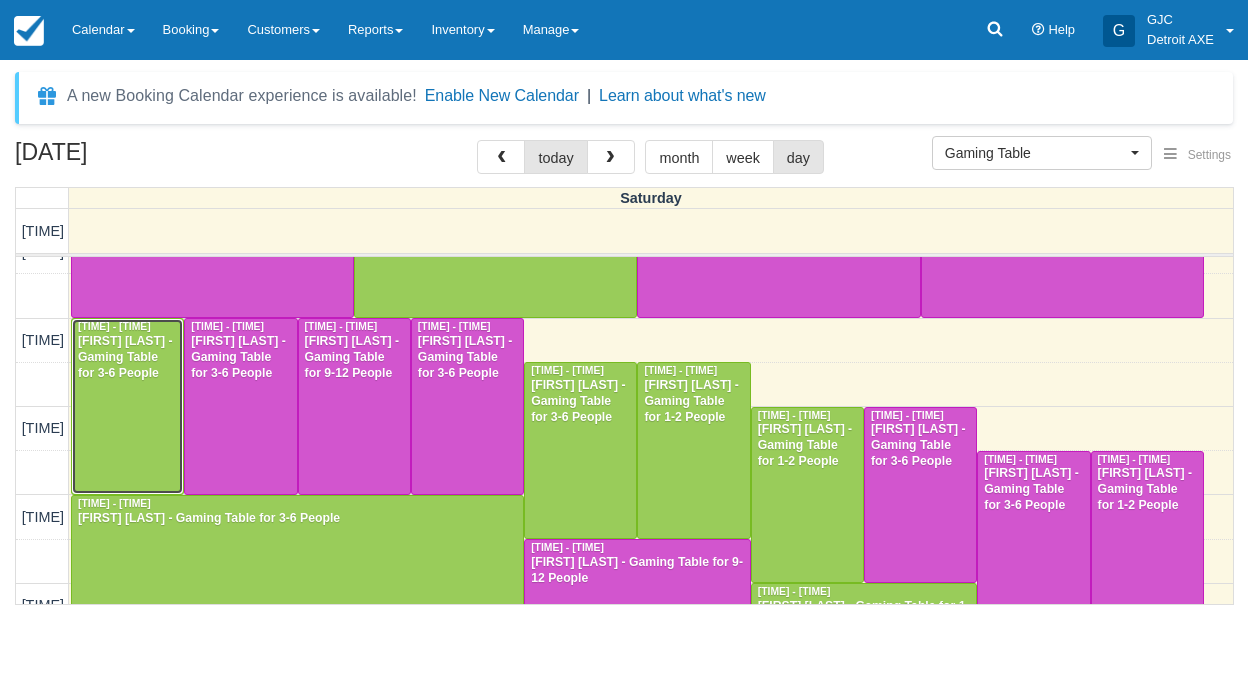 click at bounding box center [127, 406] 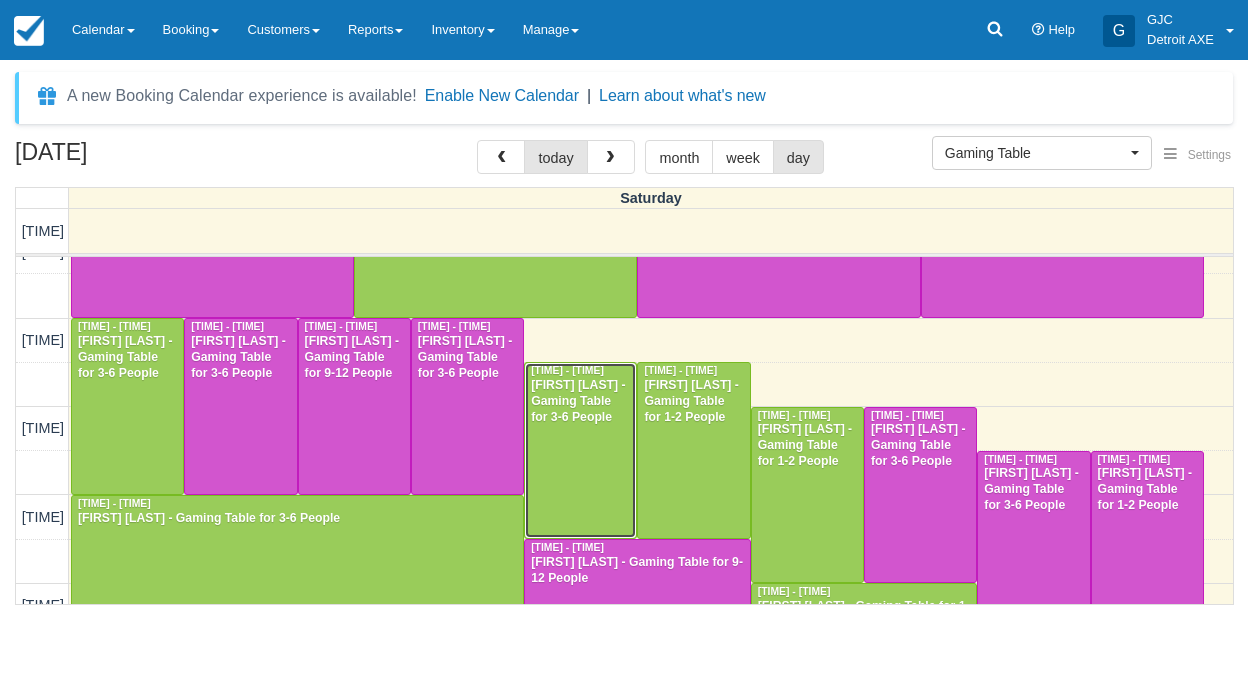 click at bounding box center (580, 450) 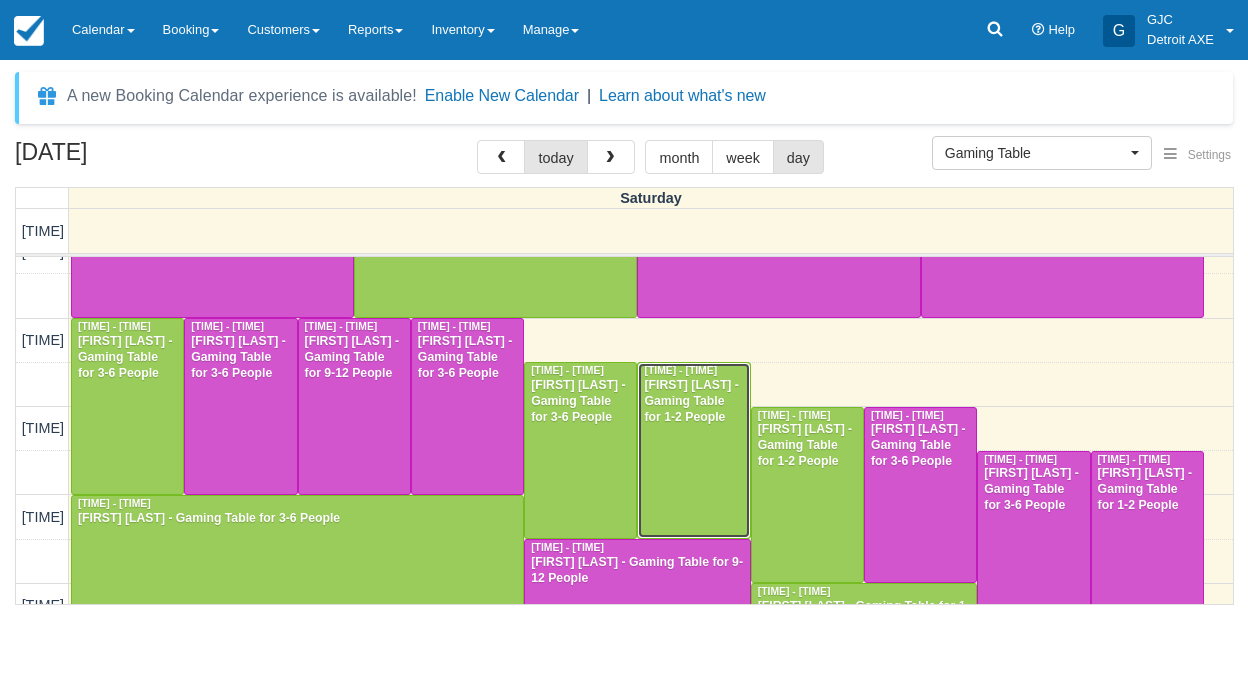 click on "Sandy ling - Gaming Table for 1-2 People" at bounding box center [693, 402] 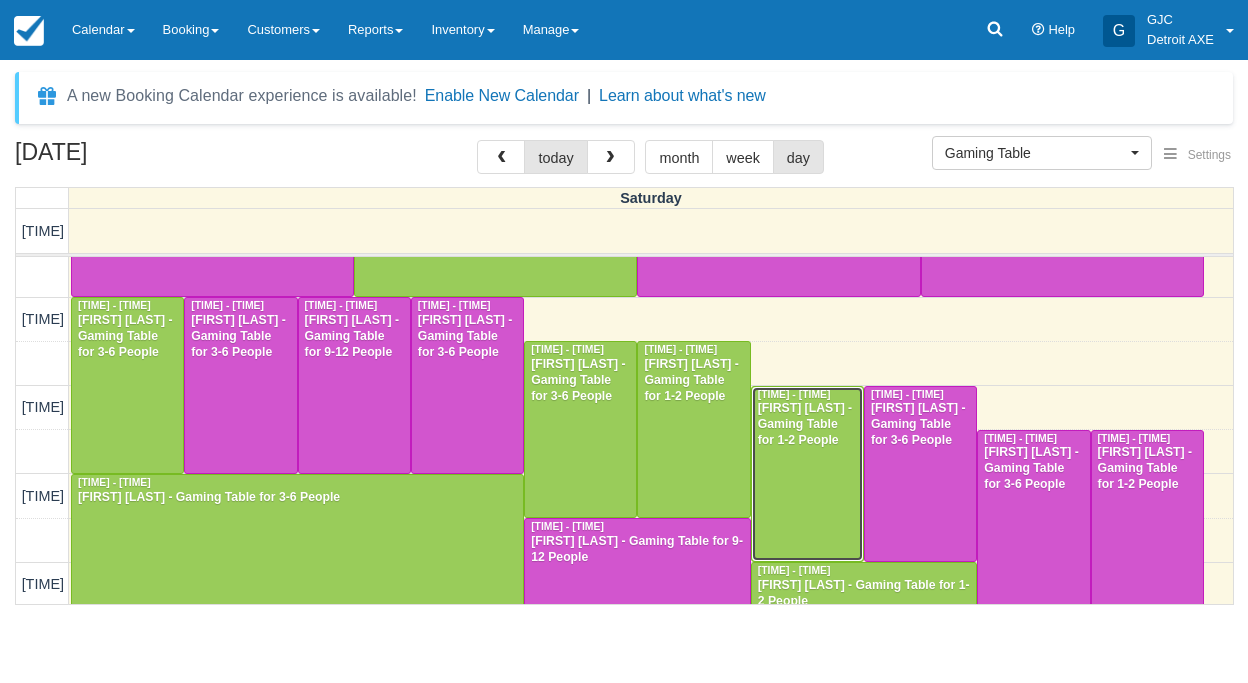 click on "Frank Ramsey Shaya - Gaming Table for 1-2 People" at bounding box center (807, 425) 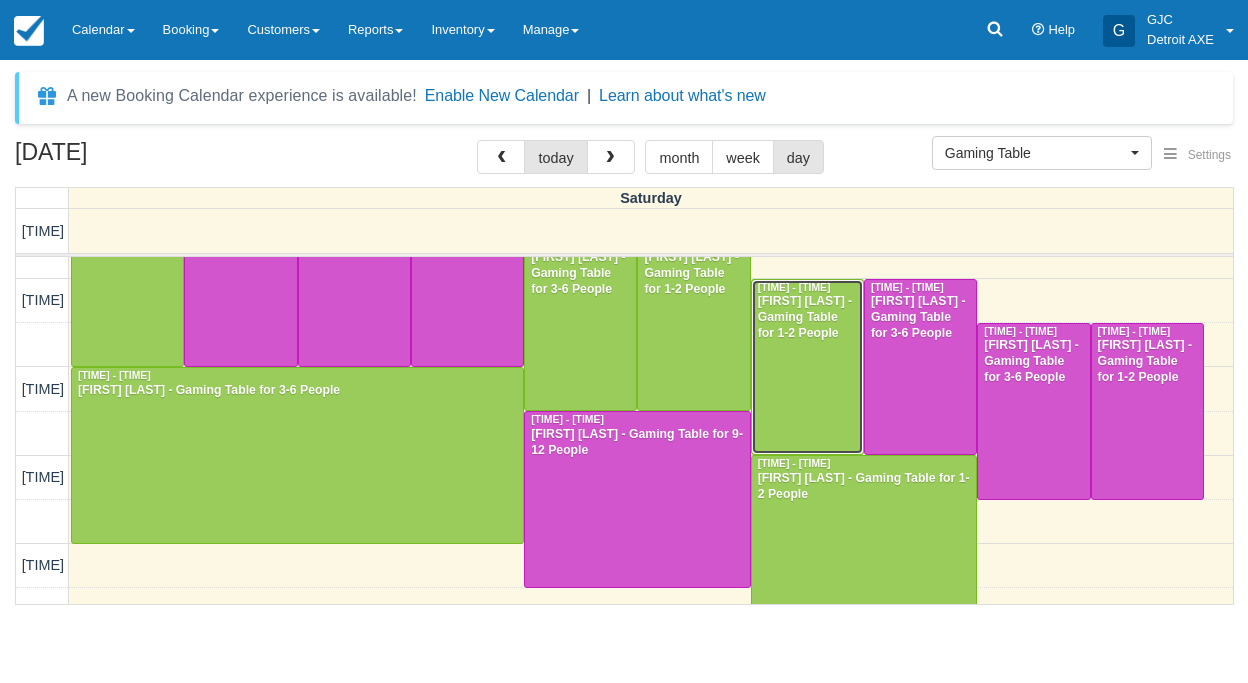 scroll, scrollTop: 810, scrollLeft: 0, axis: vertical 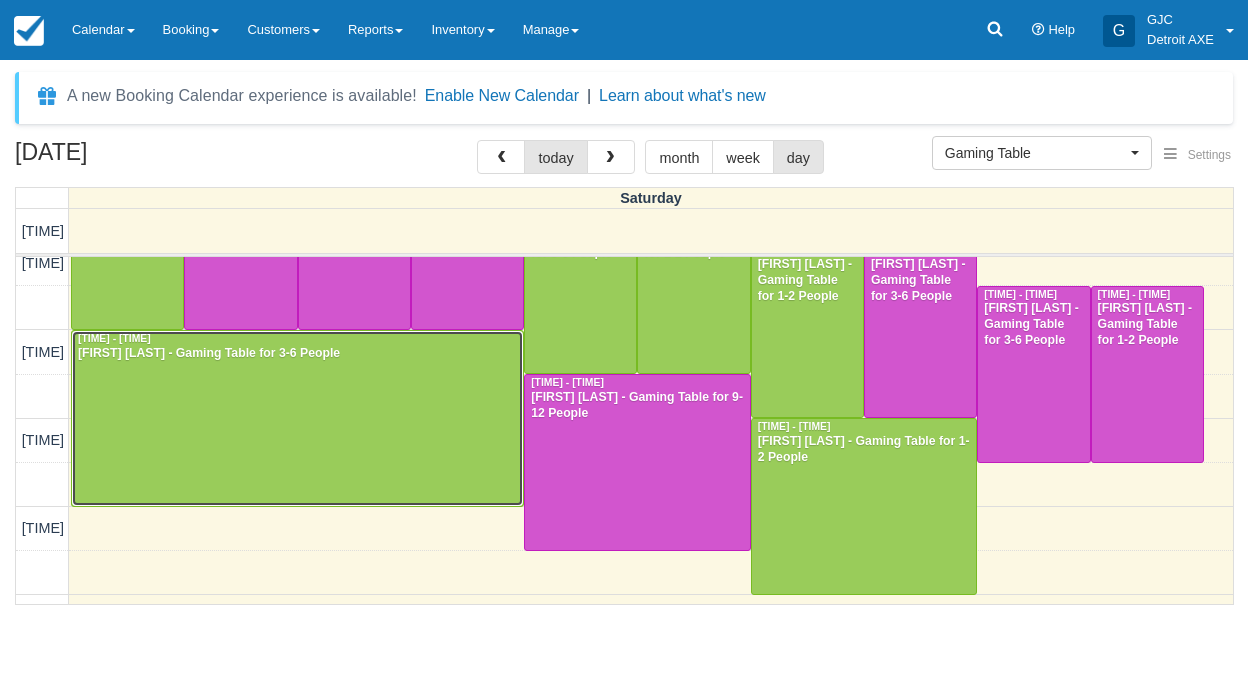 click at bounding box center [297, 418] 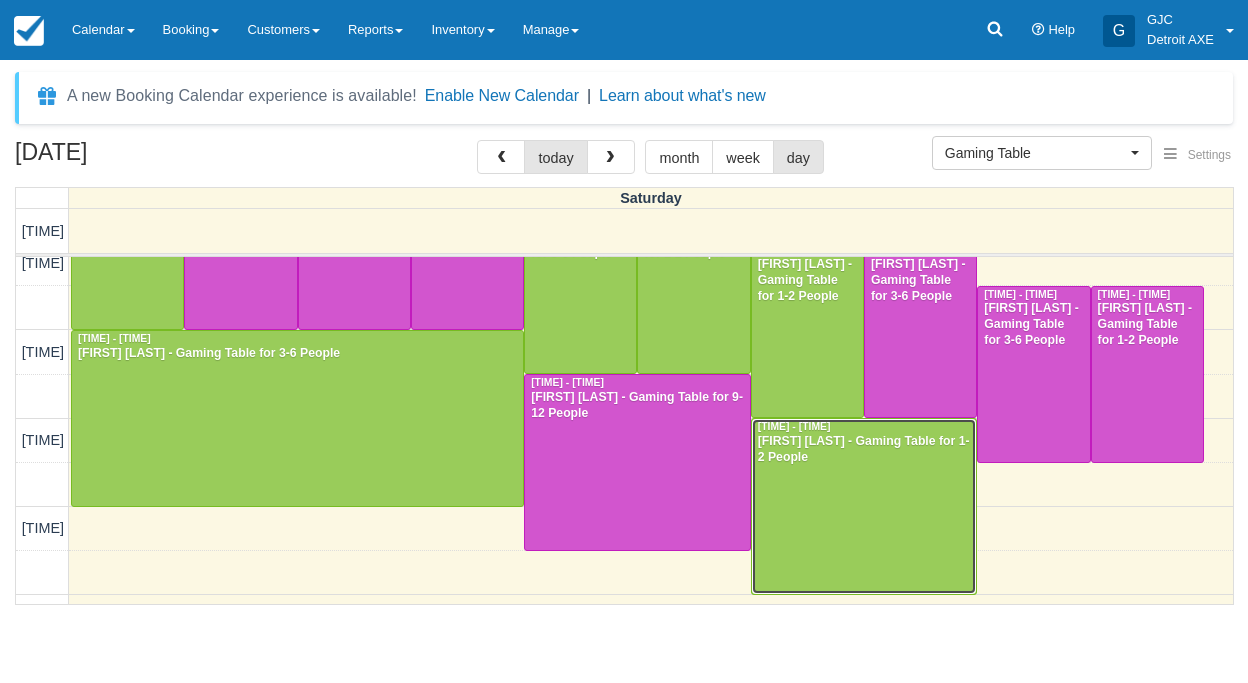click at bounding box center (864, 506) 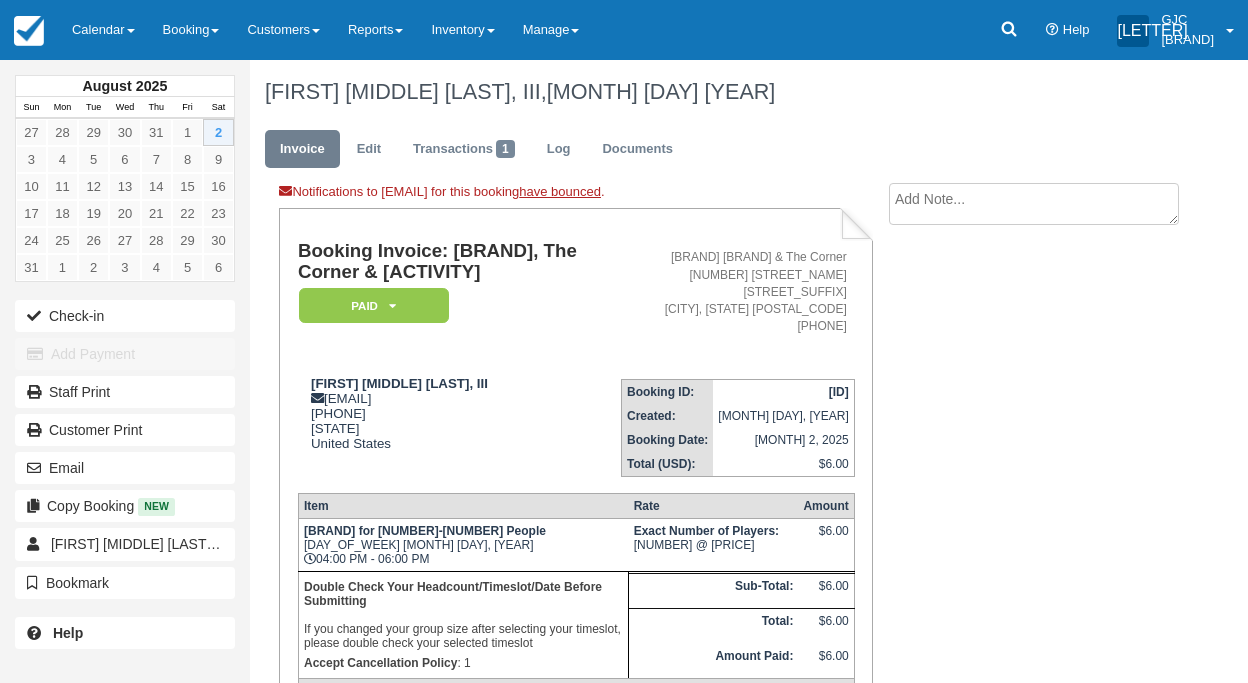 scroll, scrollTop: 0, scrollLeft: 0, axis: both 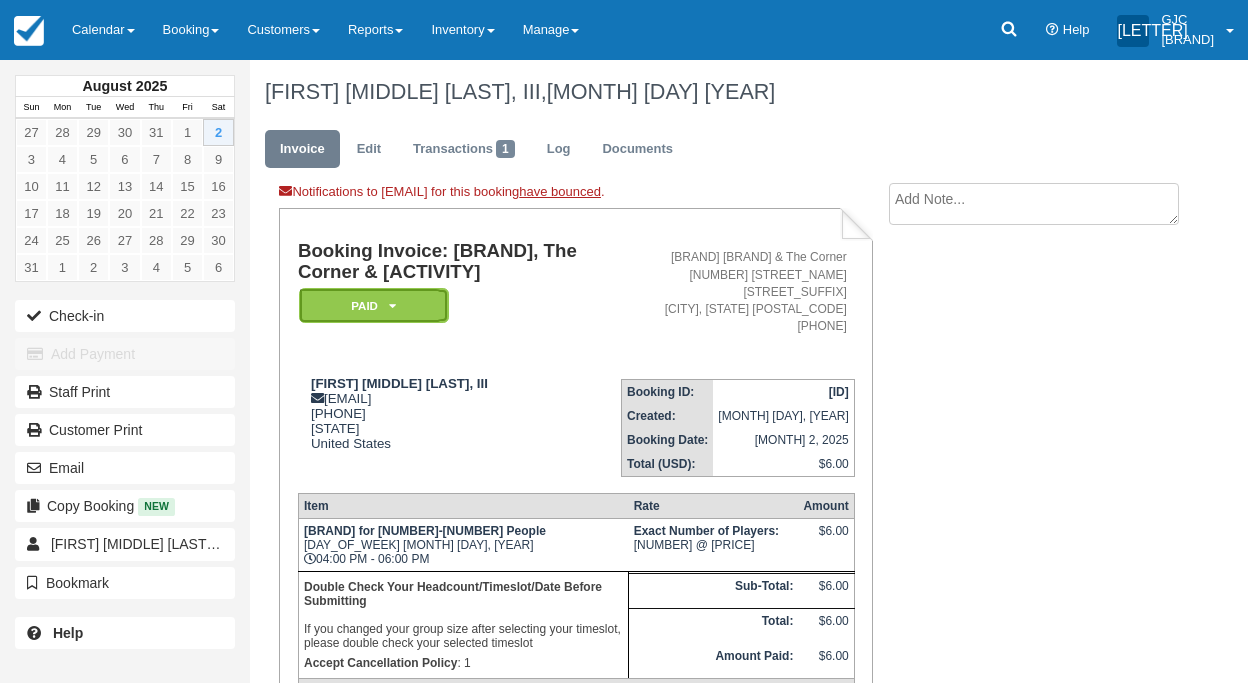 click on "Paid" at bounding box center [374, 305] 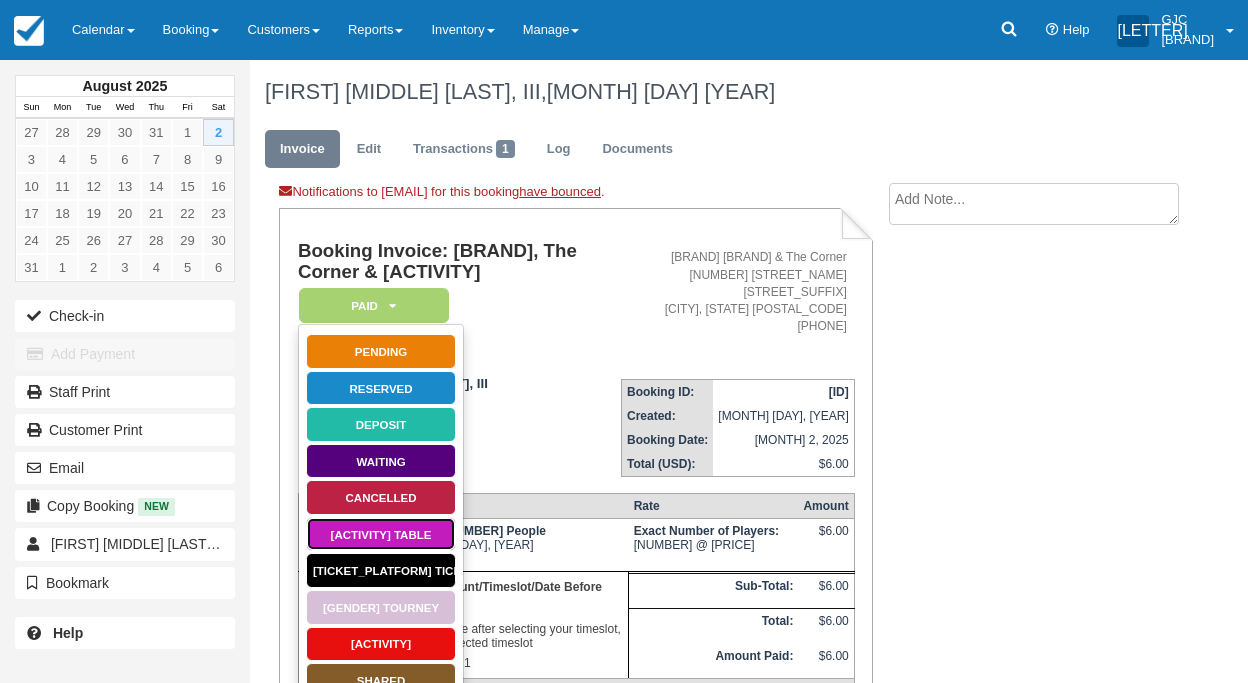 click on "Game Table" at bounding box center (381, 534) 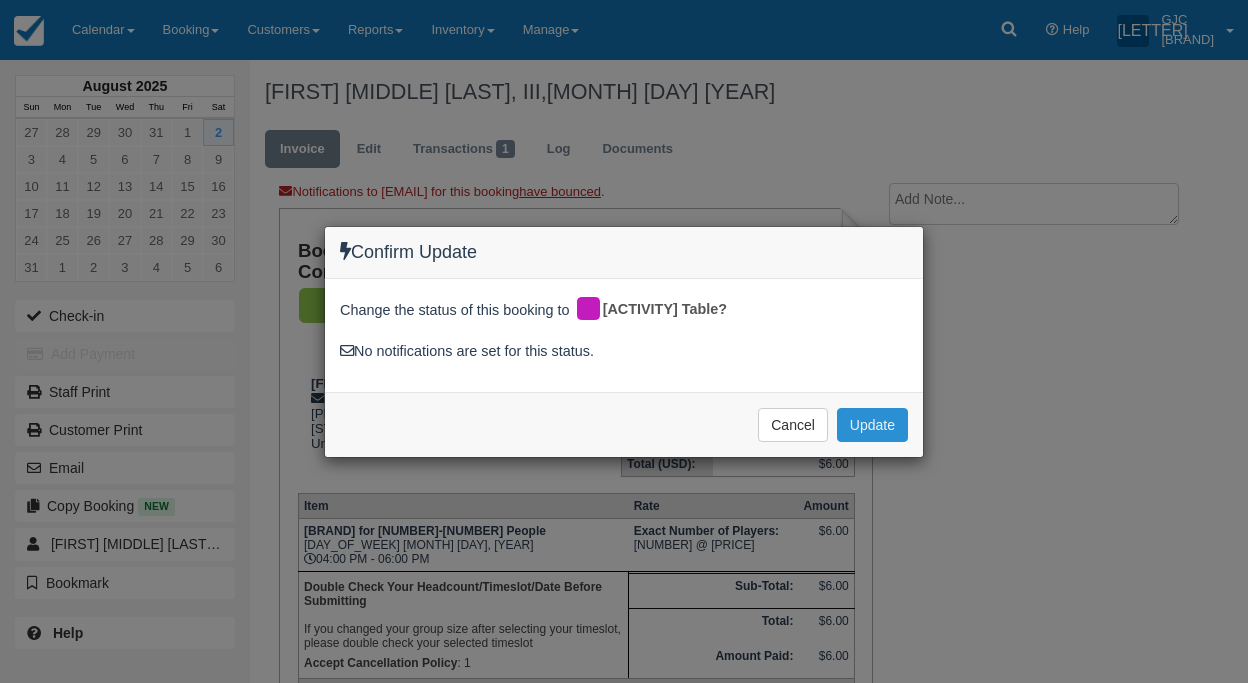 click on "Update" at bounding box center (872, 425) 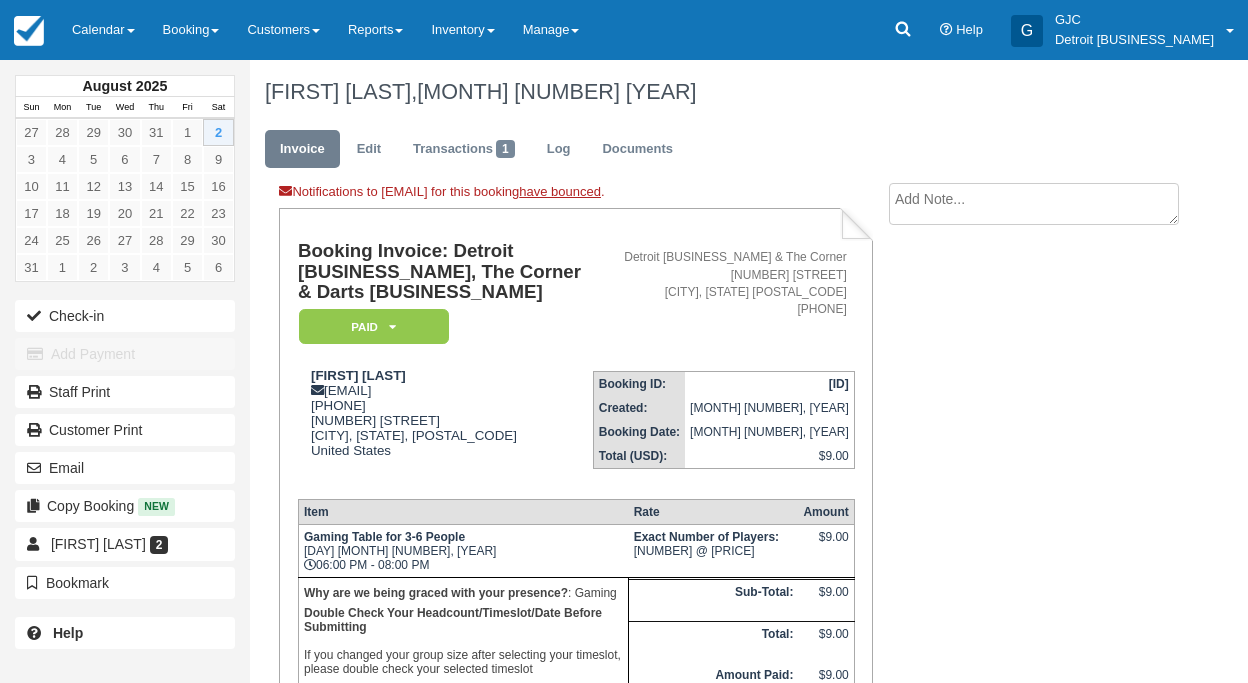 scroll, scrollTop: 0, scrollLeft: 0, axis: both 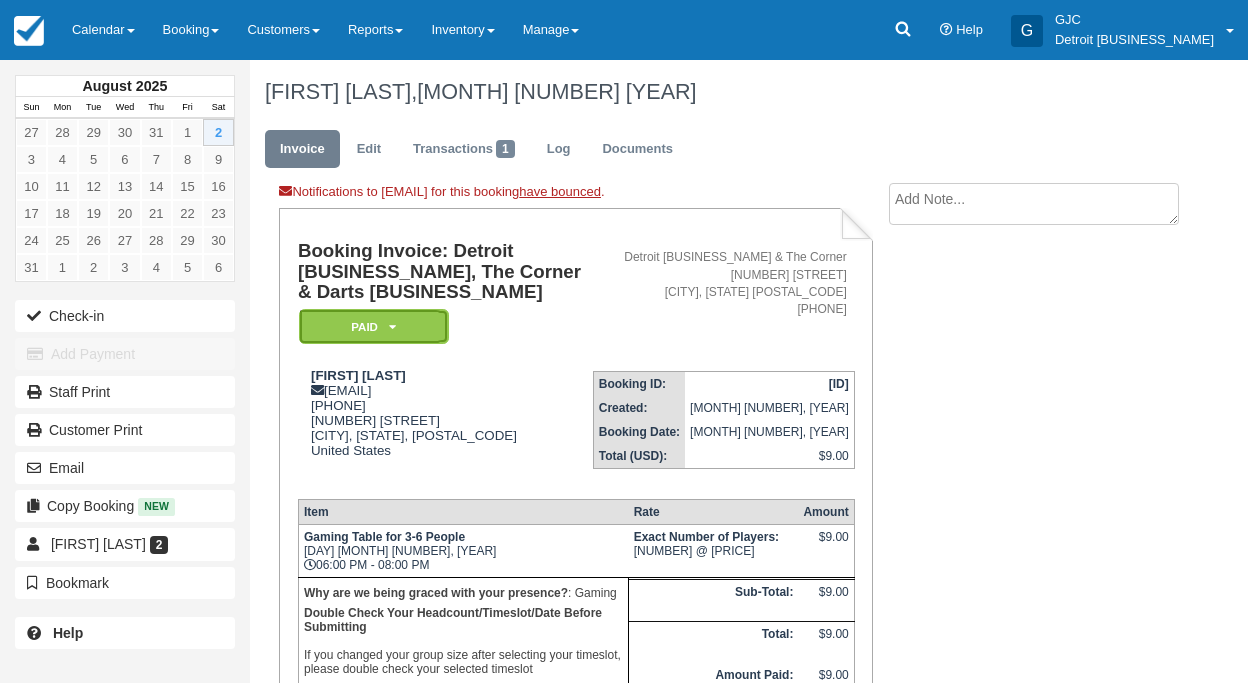 click on "Paid" at bounding box center [374, 326] 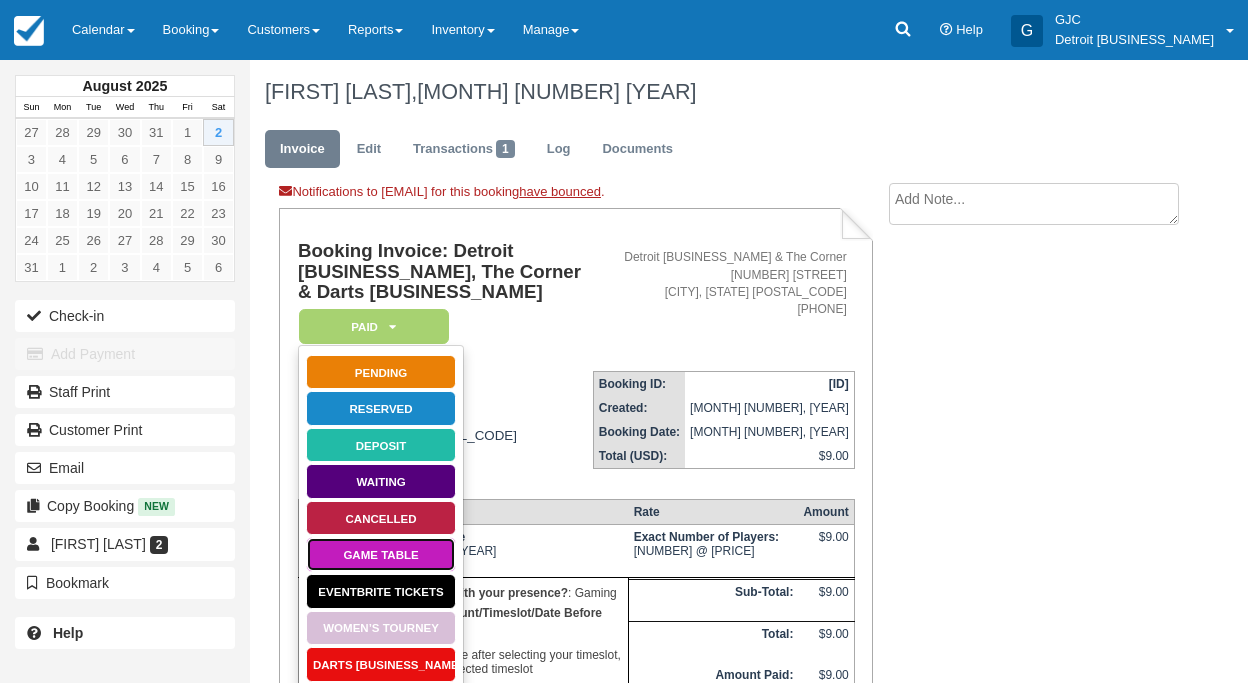click on "Game Table" at bounding box center (381, 554) 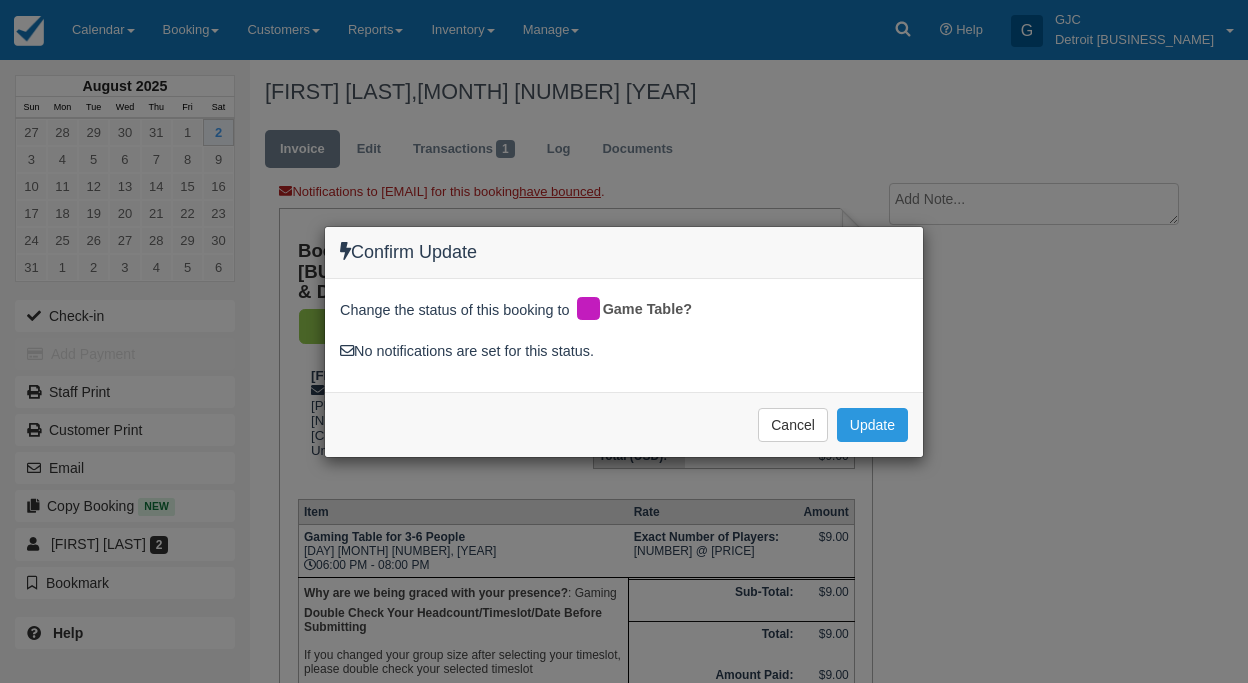 click on "Cancel
Update
Please wait" at bounding box center [624, 424] 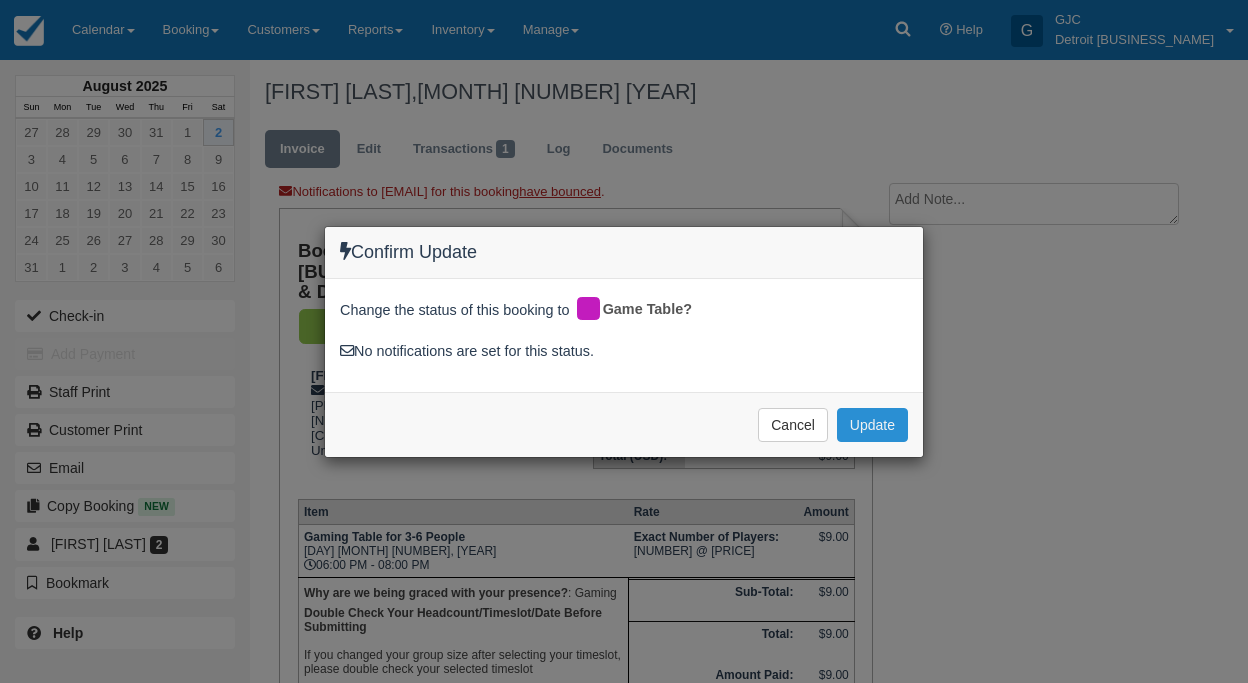 click on "Update" at bounding box center [872, 425] 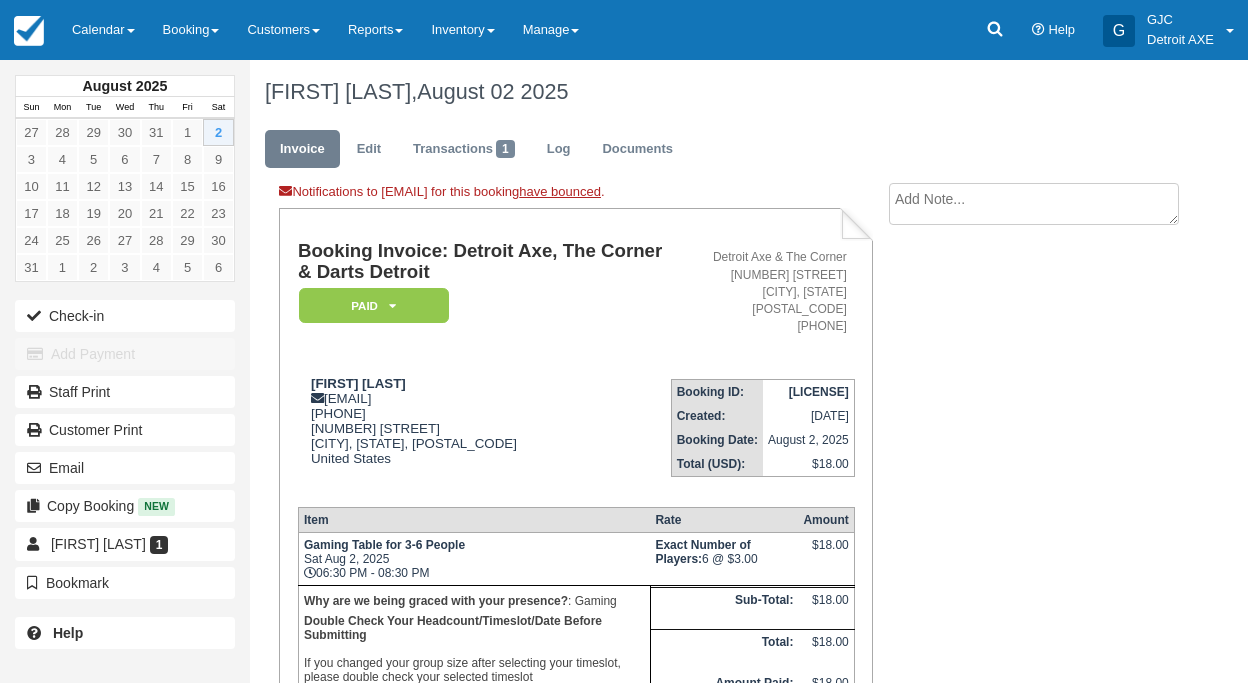 scroll, scrollTop: 0, scrollLeft: 0, axis: both 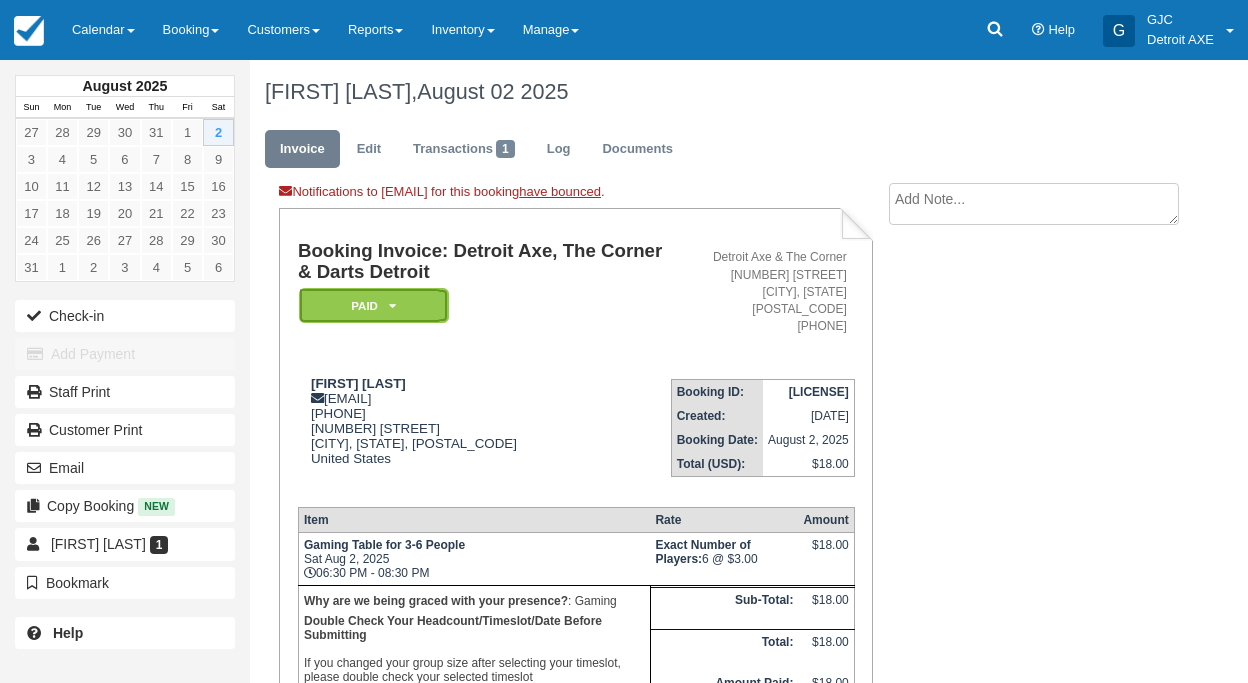 click on "Paid" at bounding box center (374, 305) 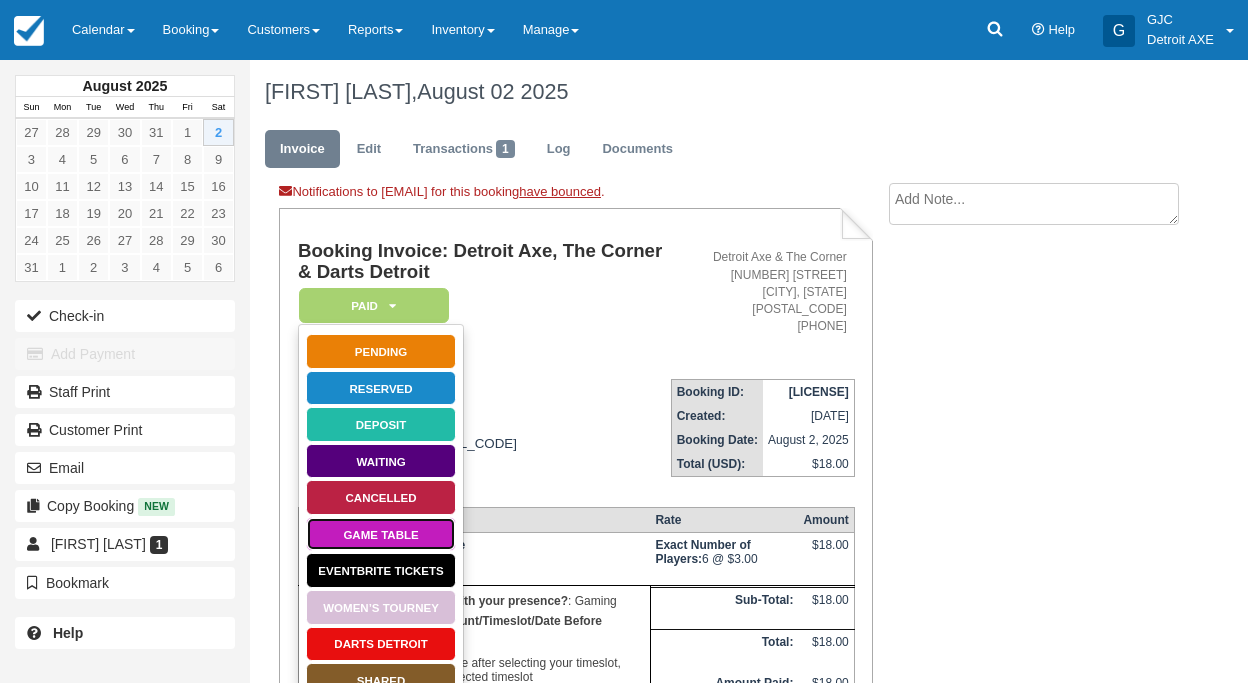 click on "Game Table" at bounding box center (381, 534) 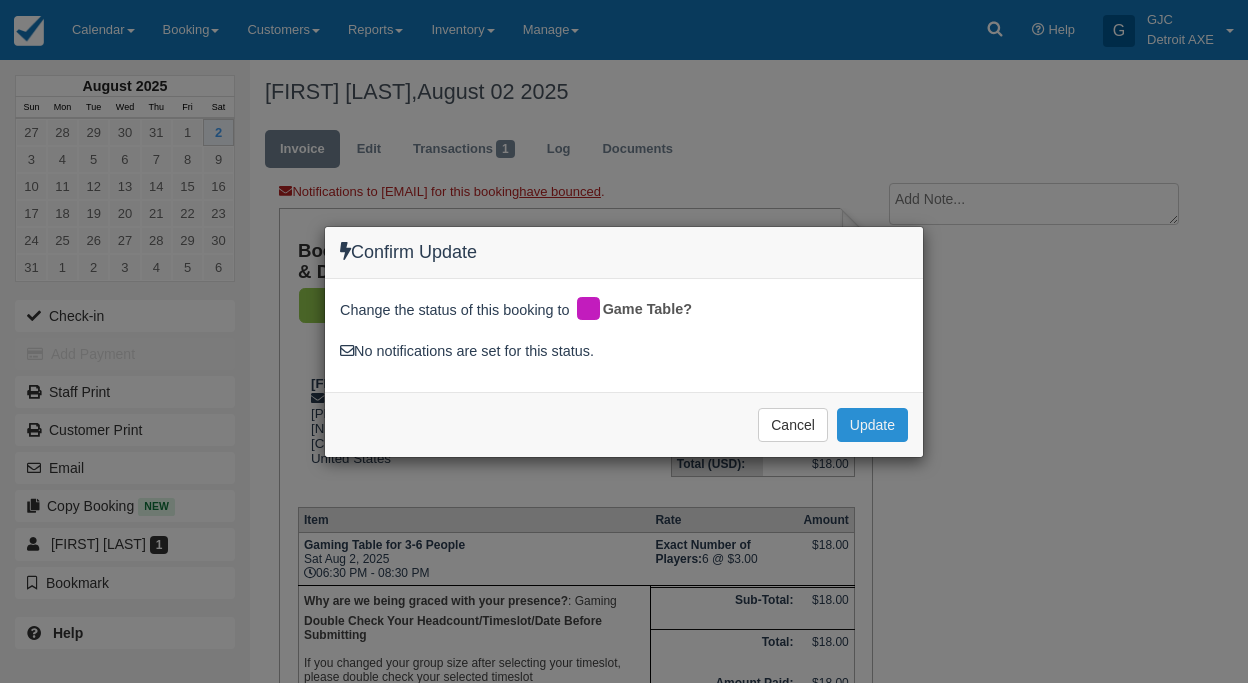 click on "Update" at bounding box center [872, 425] 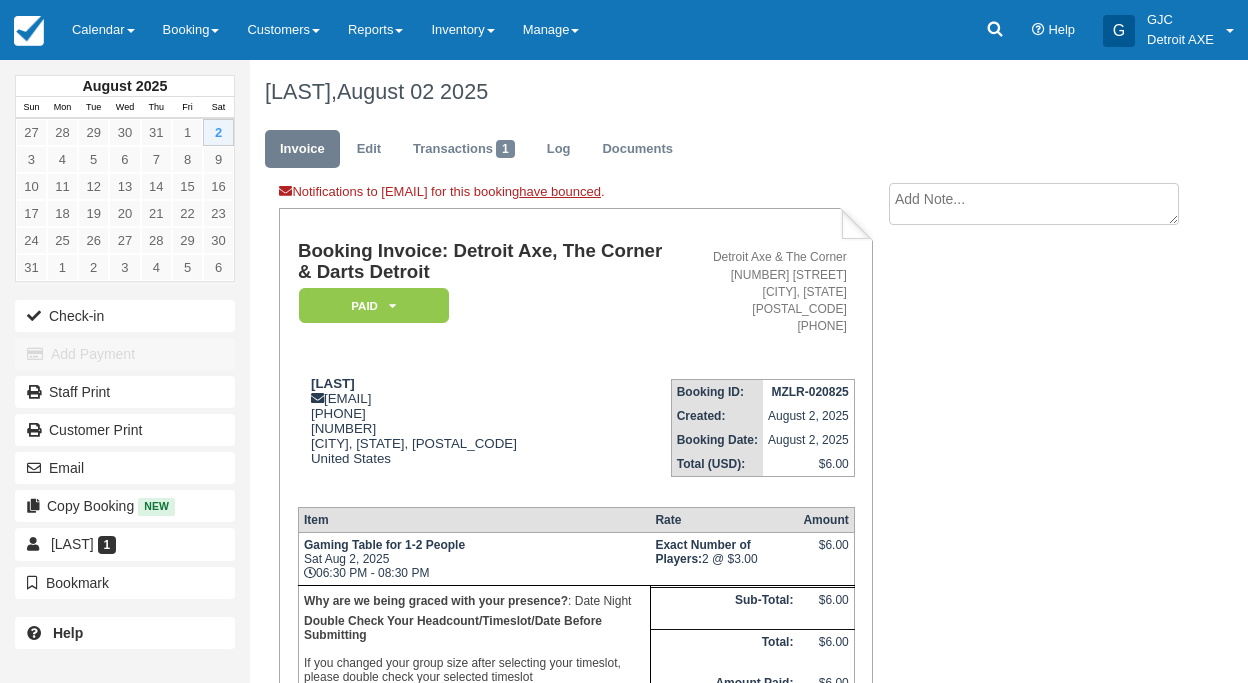 scroll, scrollTop: 0, scrollLeft: 0, axis: both 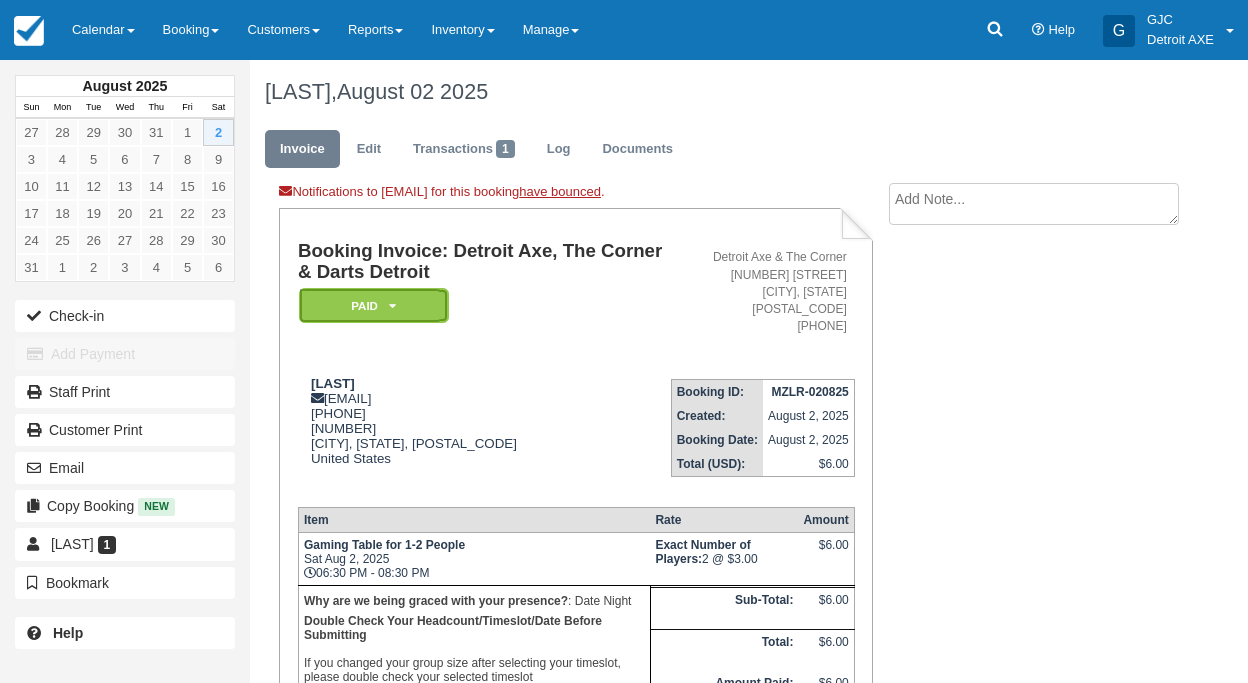 click on "Paid" at bounding box center (374, 305) 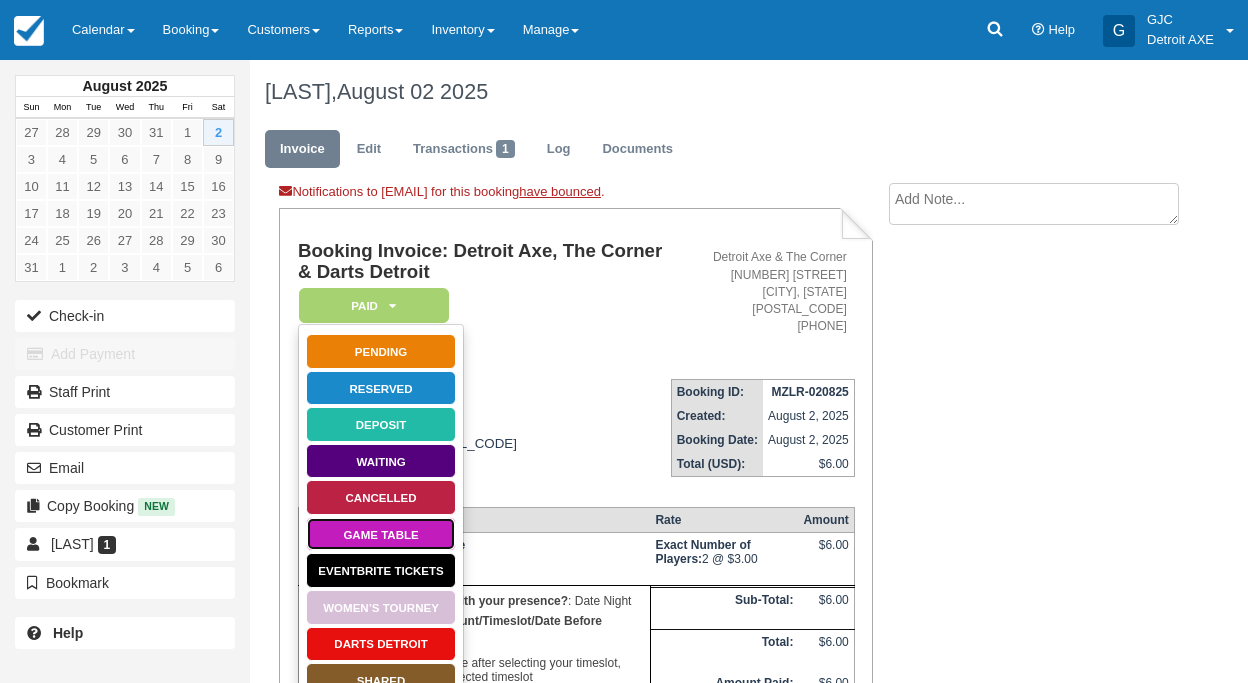 click on "Game Table" at bounding box center [381, 534] 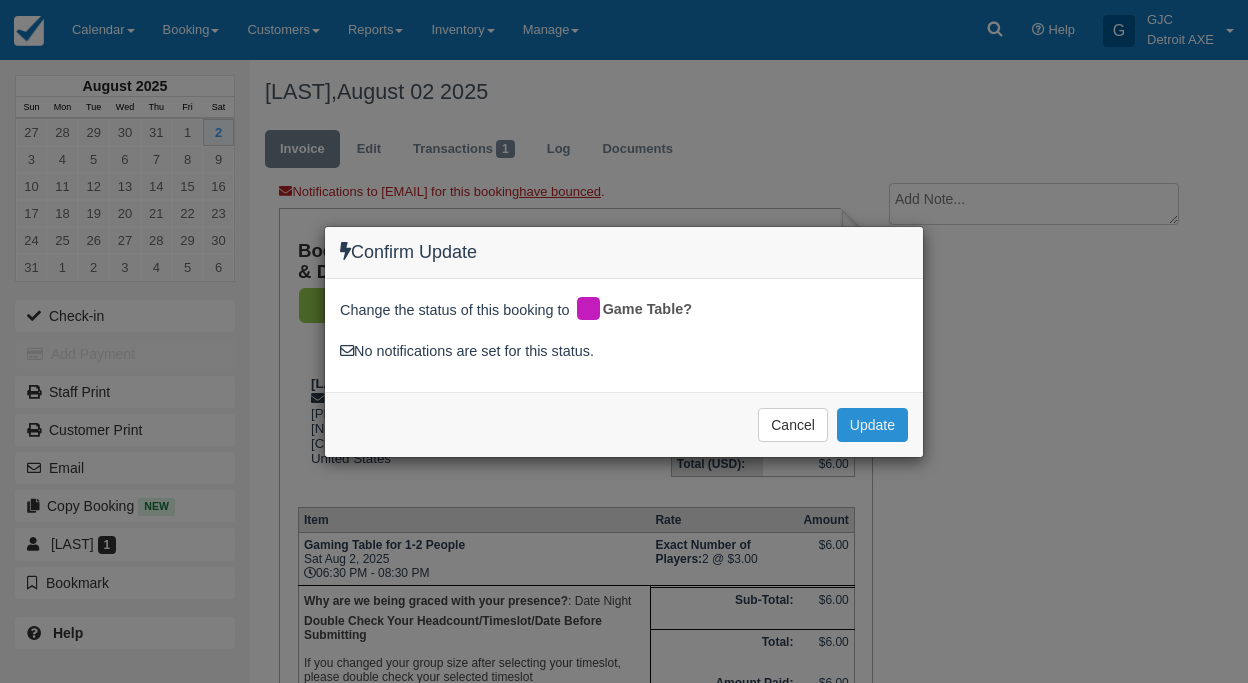 click on "Update" at bounding box center (872, 425) 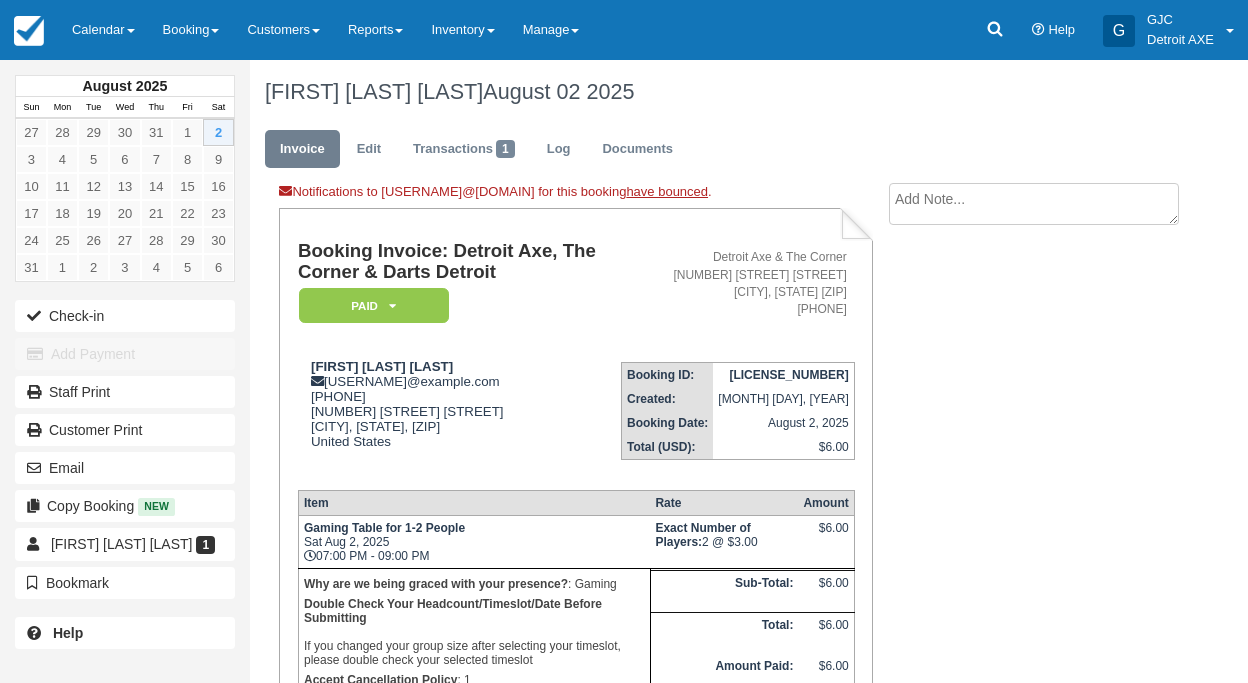 scroll, scrollTop: 0, scrollLeft: 0, axis: both 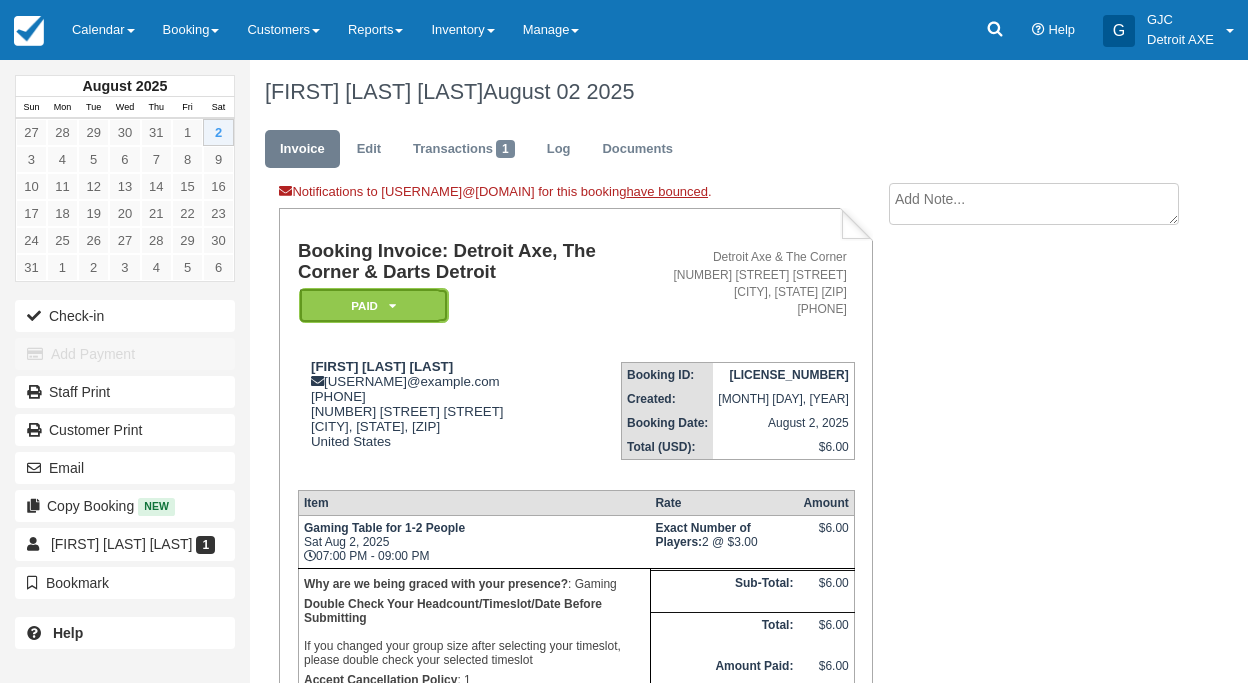 click at bounding box center (392, 306) 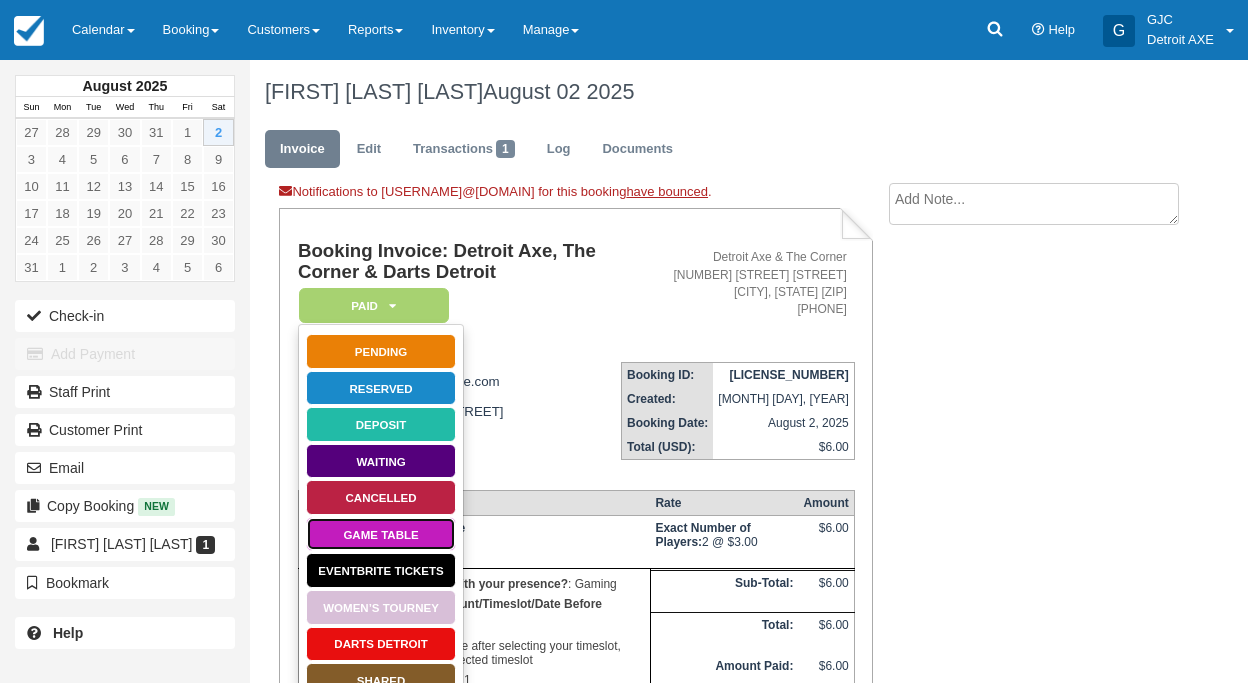 click on "Game Table" at bounding box center (381, 534) 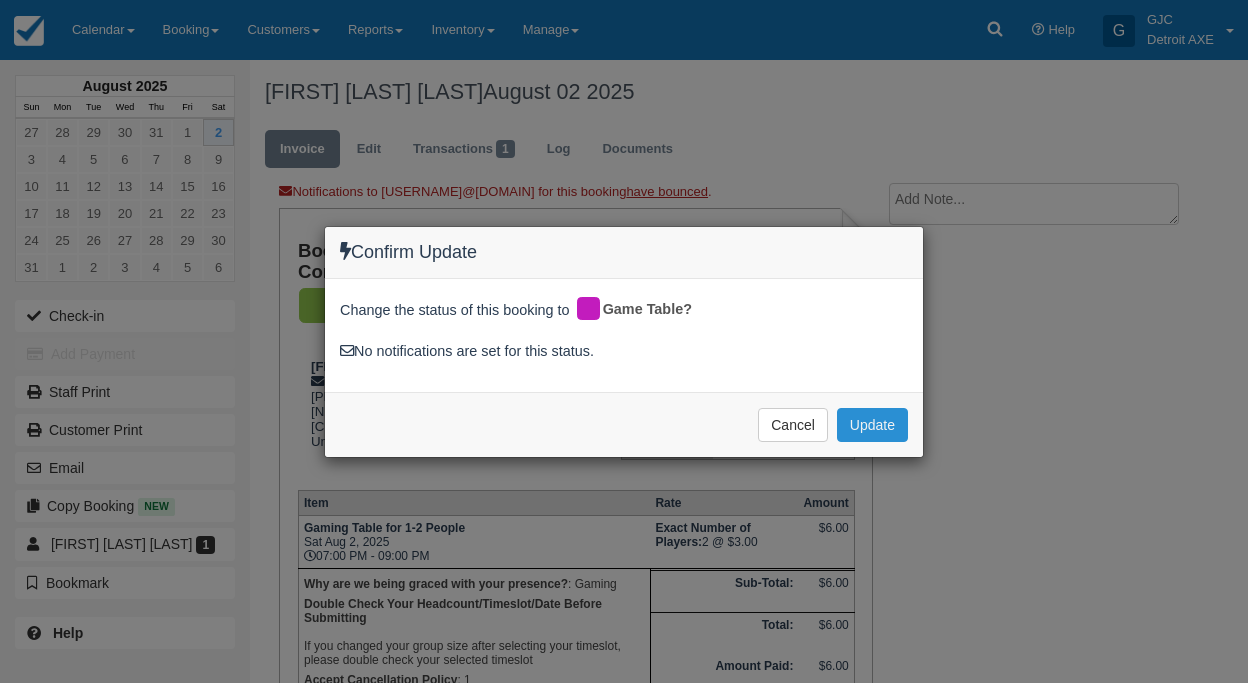 click on "Update" at bounding box center [872, 425] 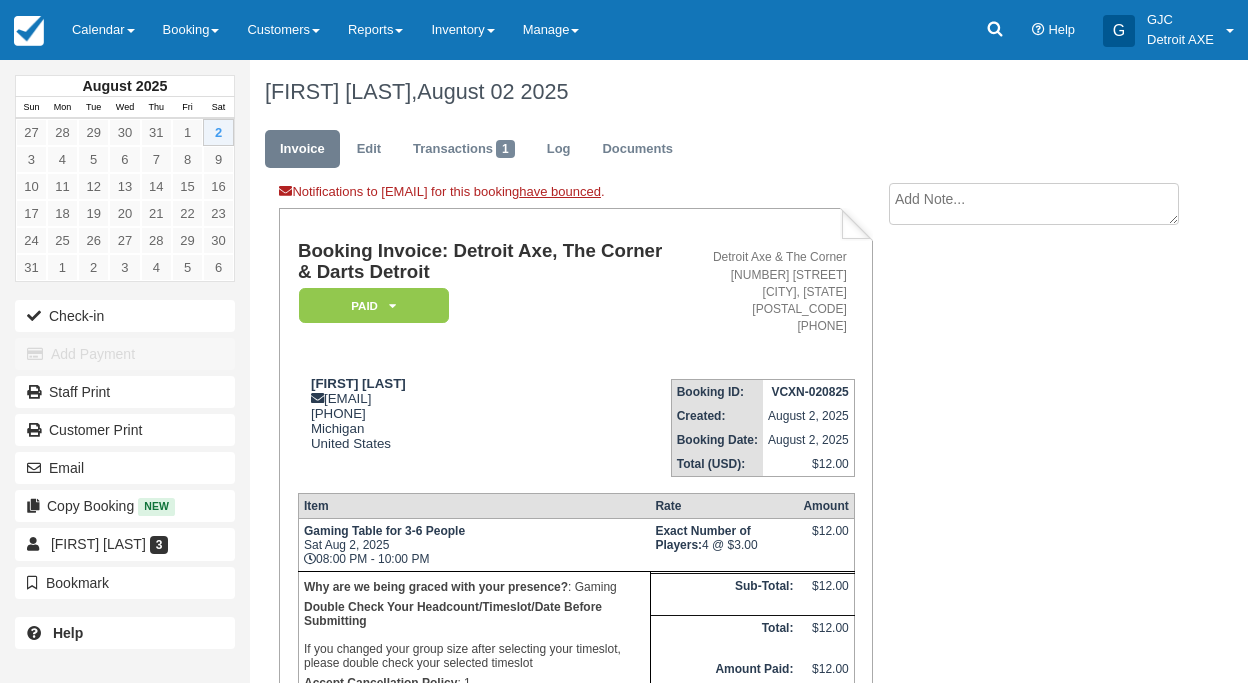 scroll, scrollTop: 0, scrollLeft: 0, axis: both 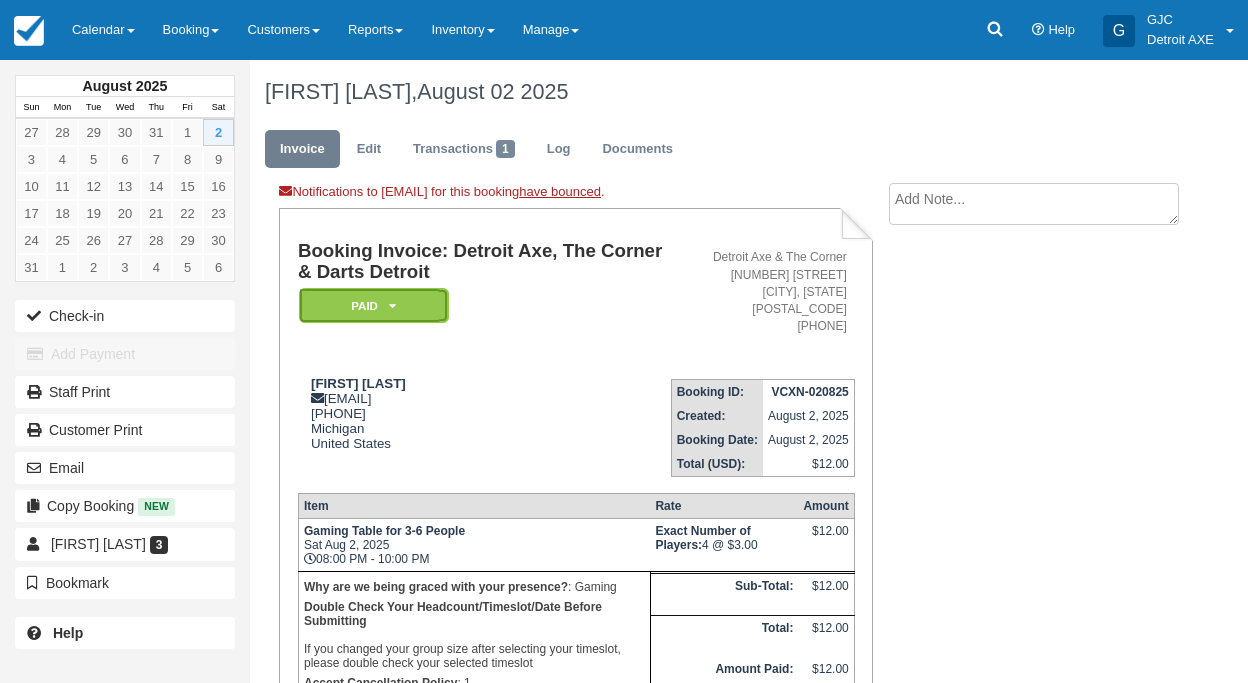 click on "Paid" at bounding box center [374, 305] 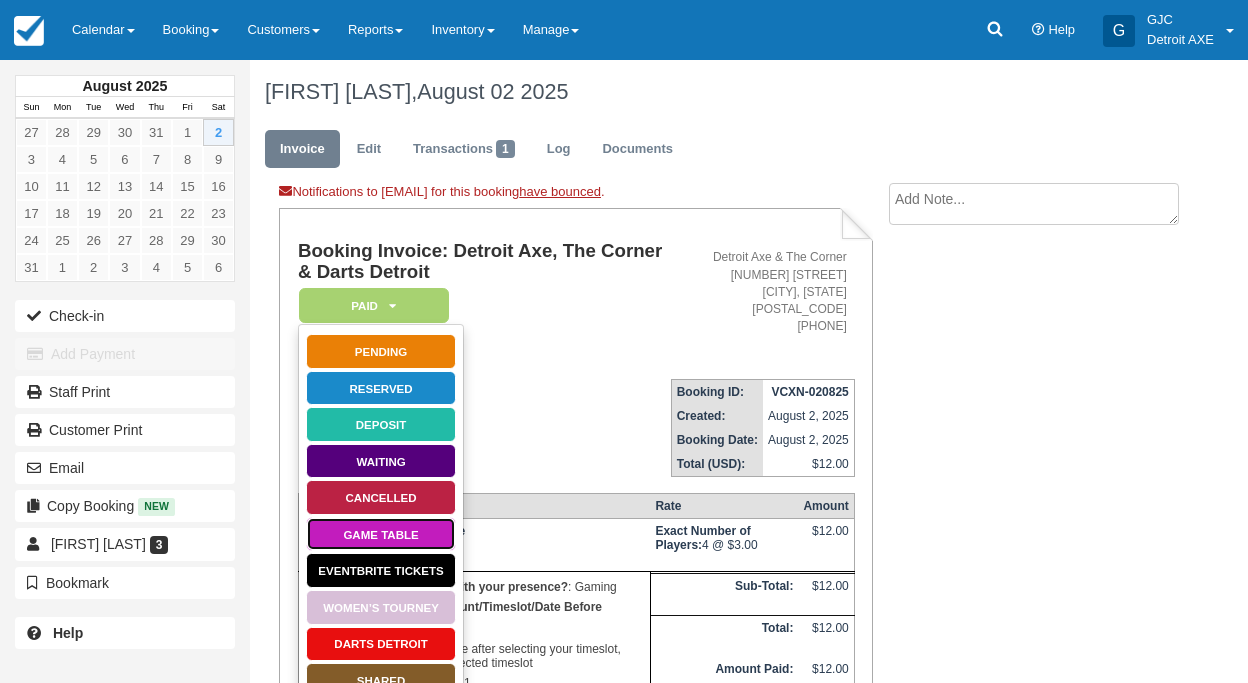 click on "Game Table" at bounding box center [381, 534] 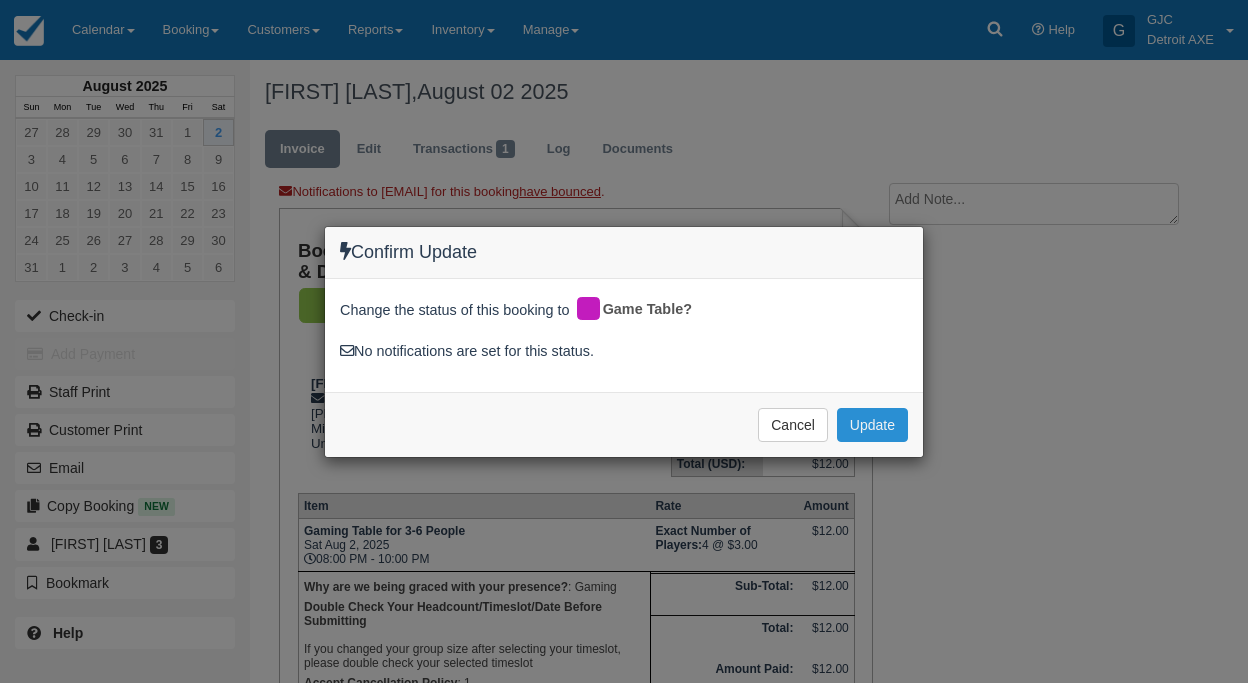 click on "Update" at bounding box center (872, 425) 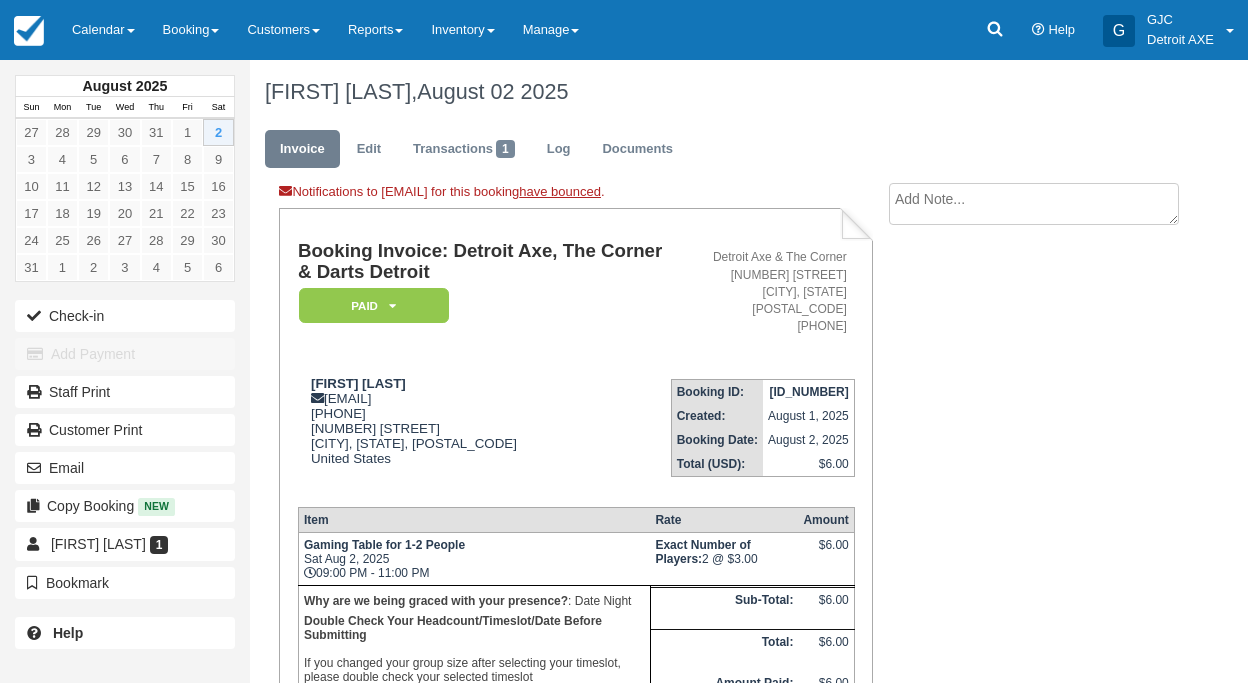 scroll, scrollTop: 0, scrollLeft: 0, axis: both 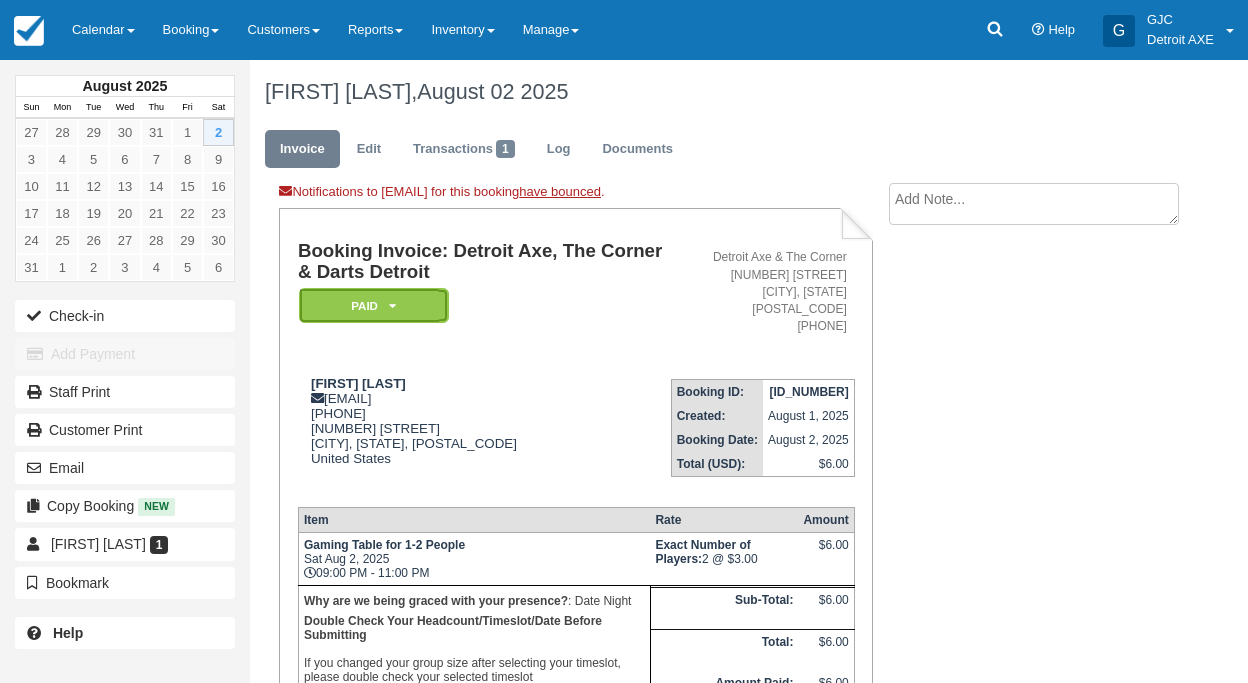 click on "Paid" at bounding box center [374, 305] 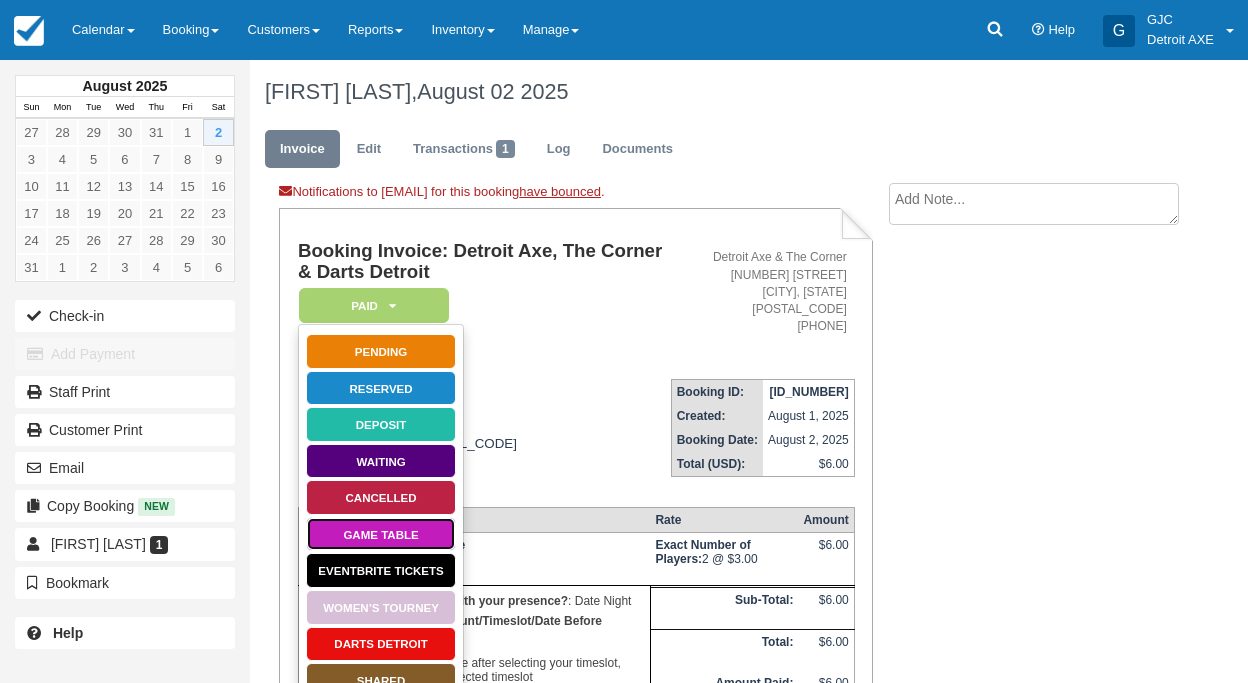 click on "Game Table" at bounding box center (381, 534) 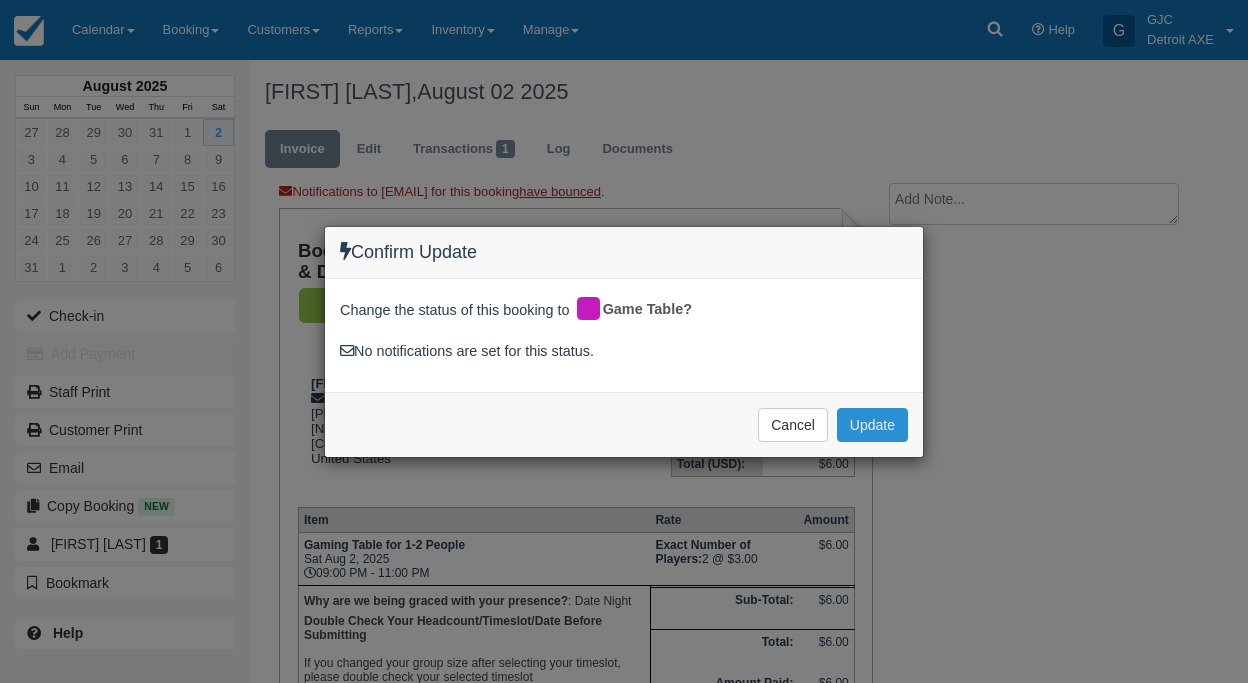 click on "Update" at bounding box center [872, 425] 